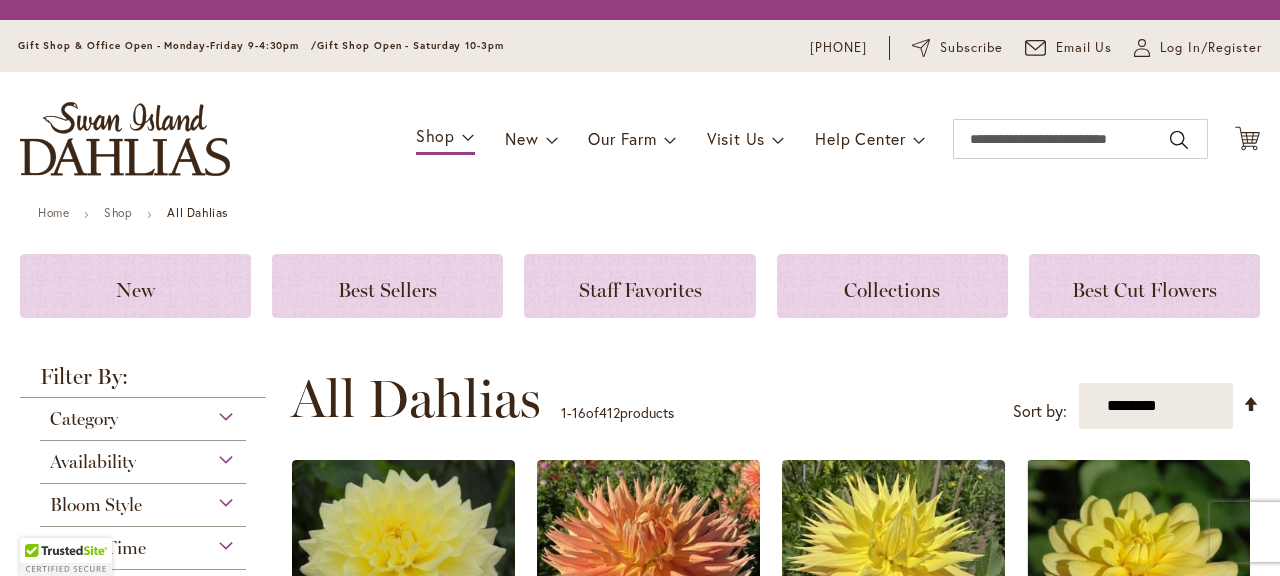 scroll, scrollTop: 0, scrollLeft: 0, axis: both 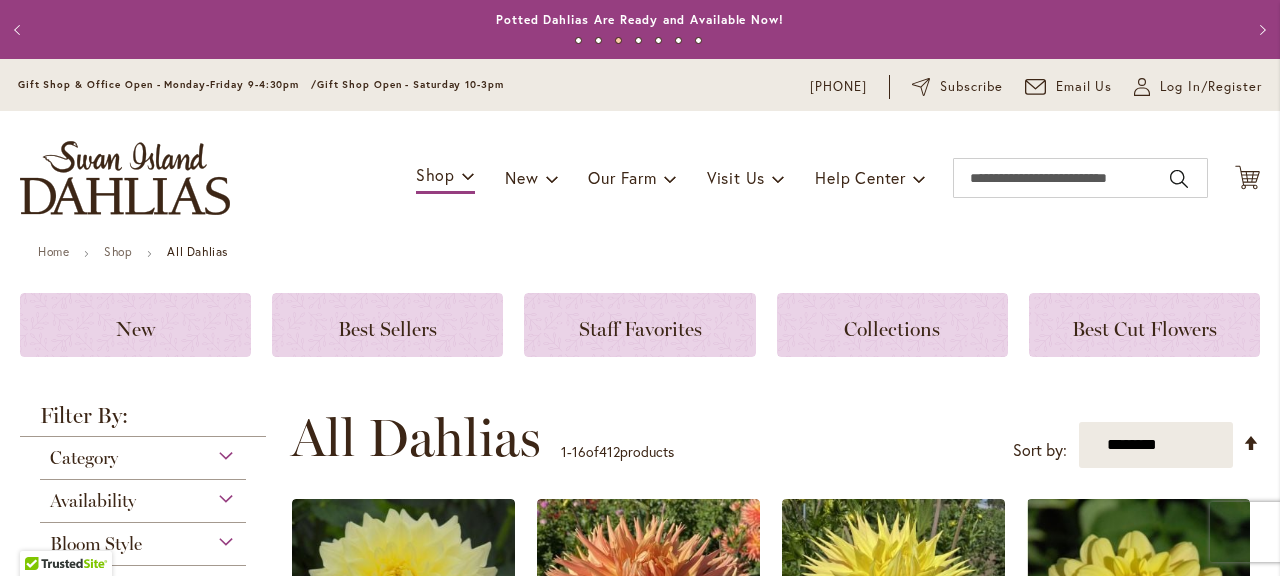 click on "**********" at bounding box center (775, 438) 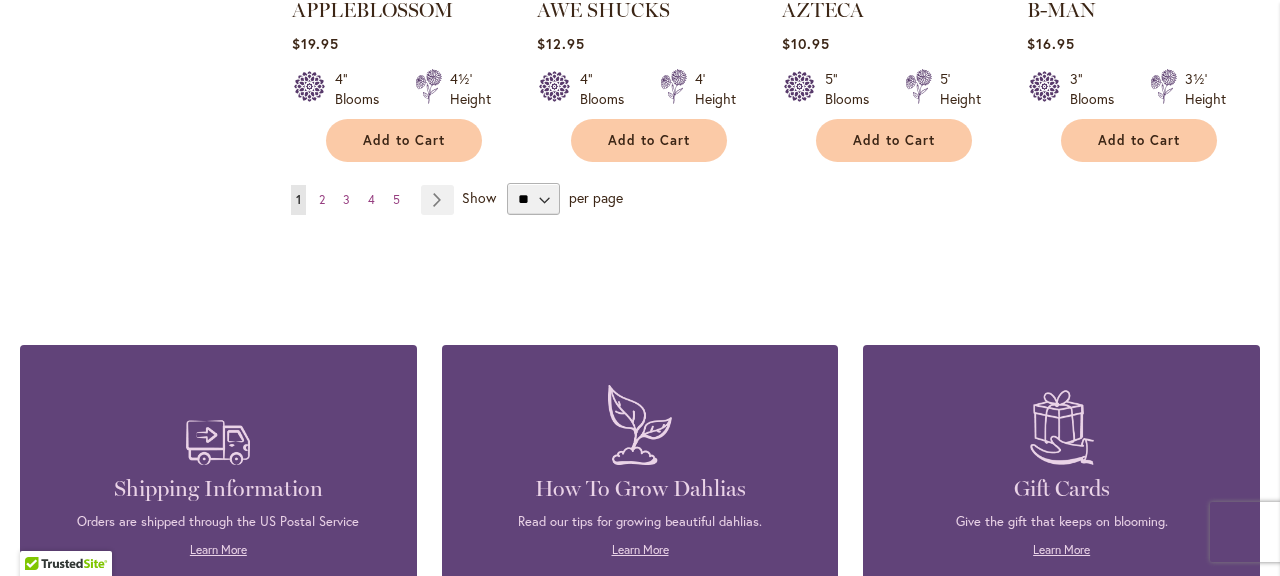 scroll, scrollTop: 2000, scrollLeft: 0, axis: vertical 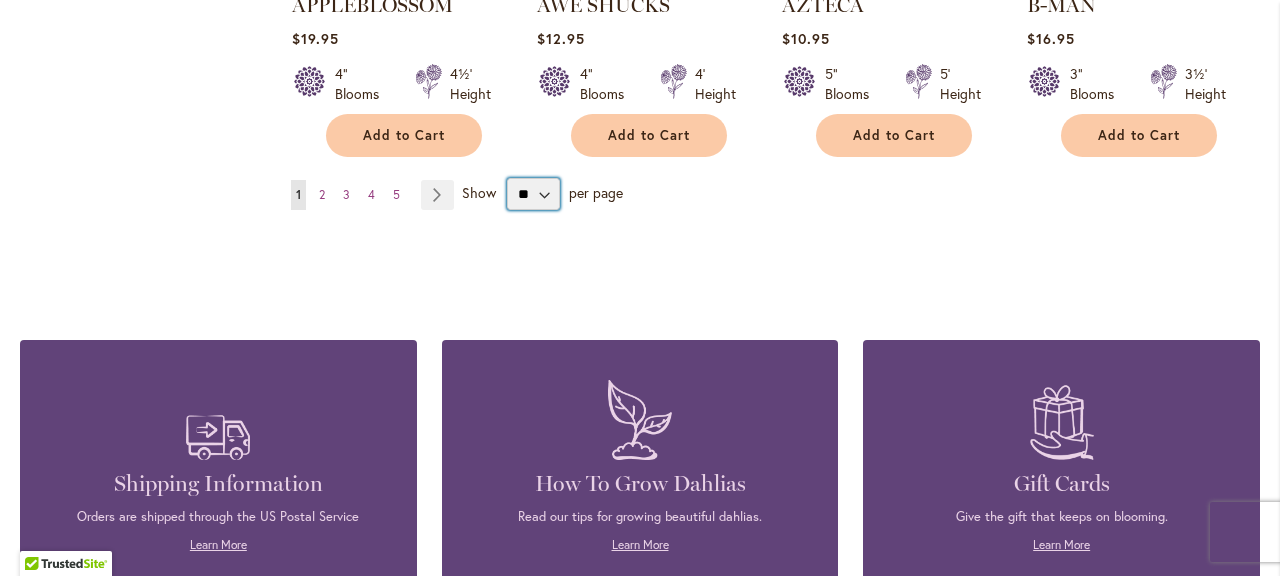 click on "**
**
**
**" at bounding box center (533, 194) 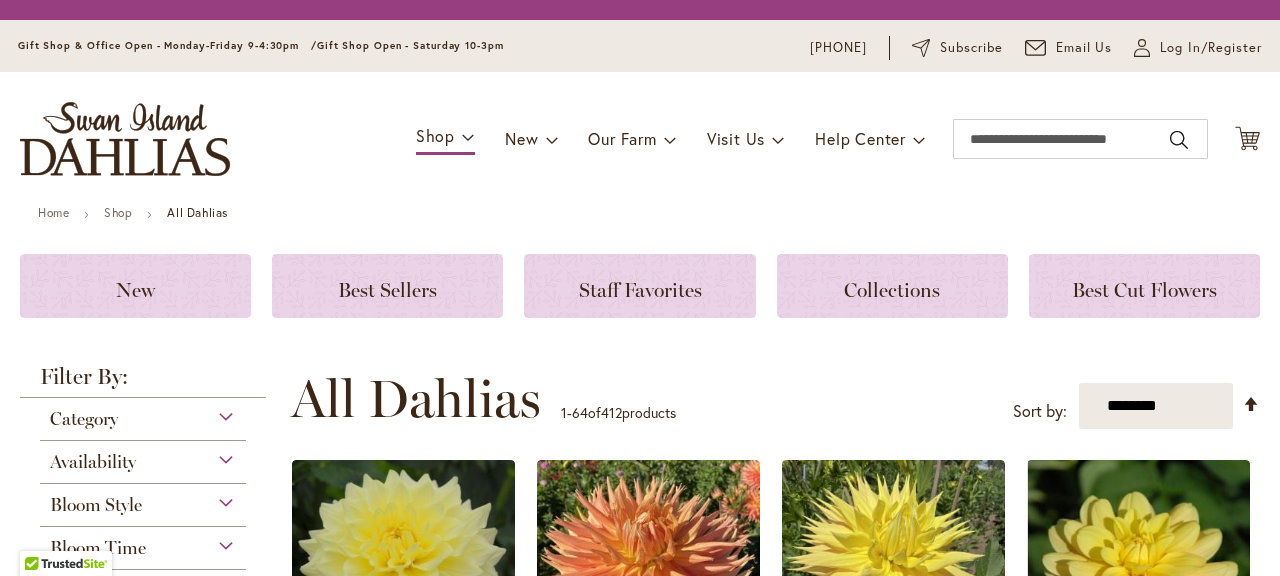 scroll, scrollTop: 0, scrollLeft: 0, axis: both 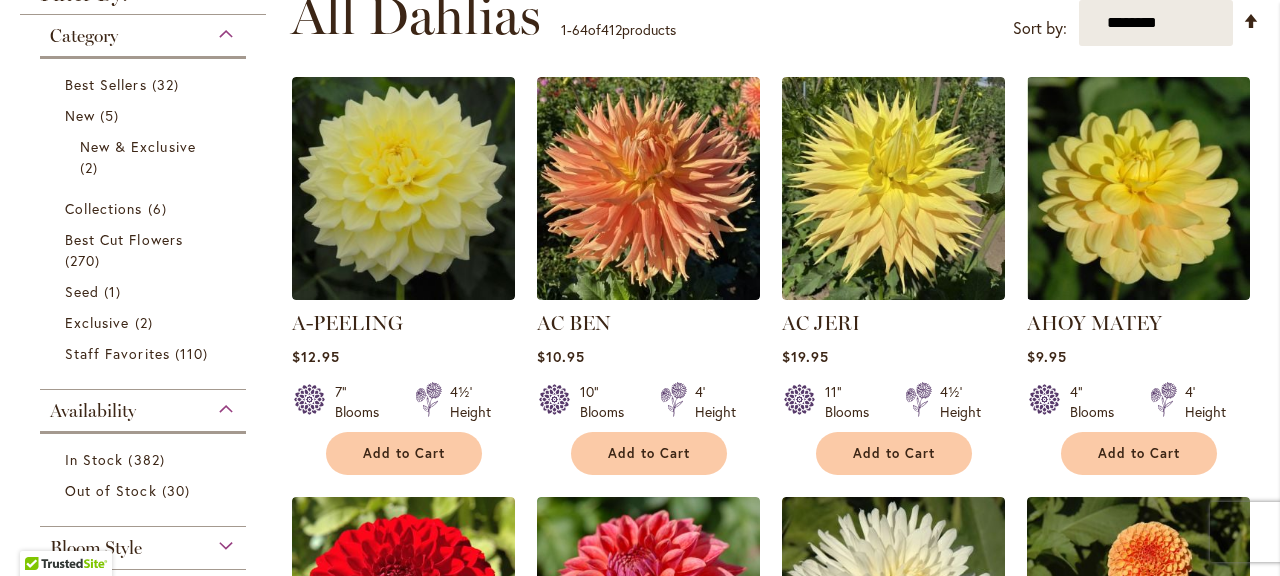 click on "**********" at bounding box center (775, 3421) 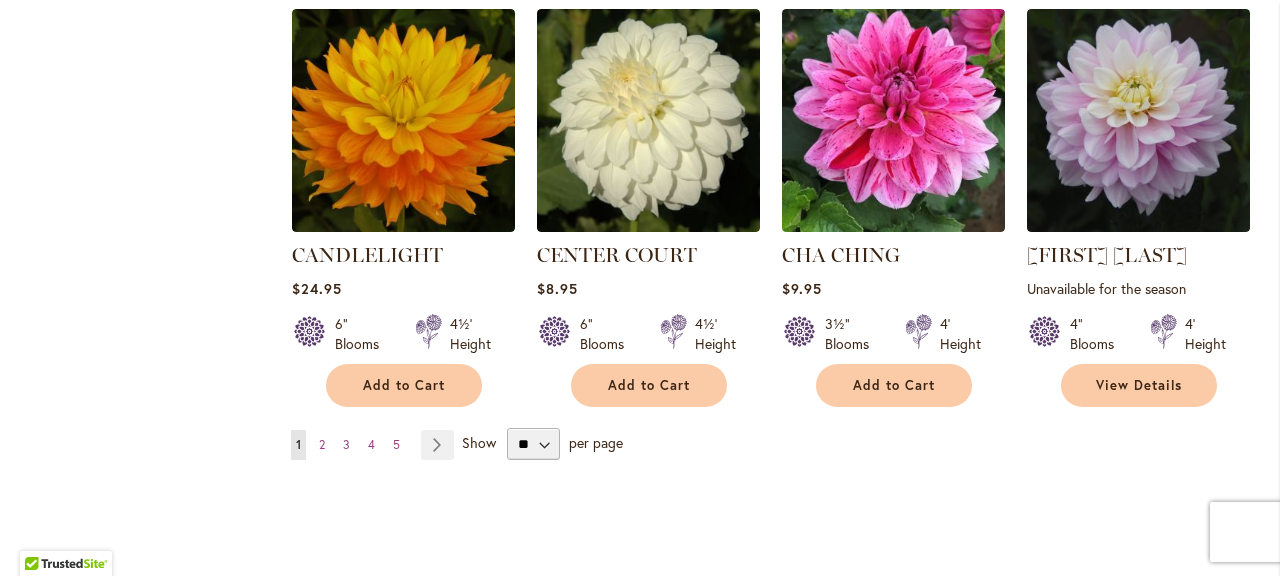 scroll, scrollTop: 6822, scrollLeft: 0, axis: vertical 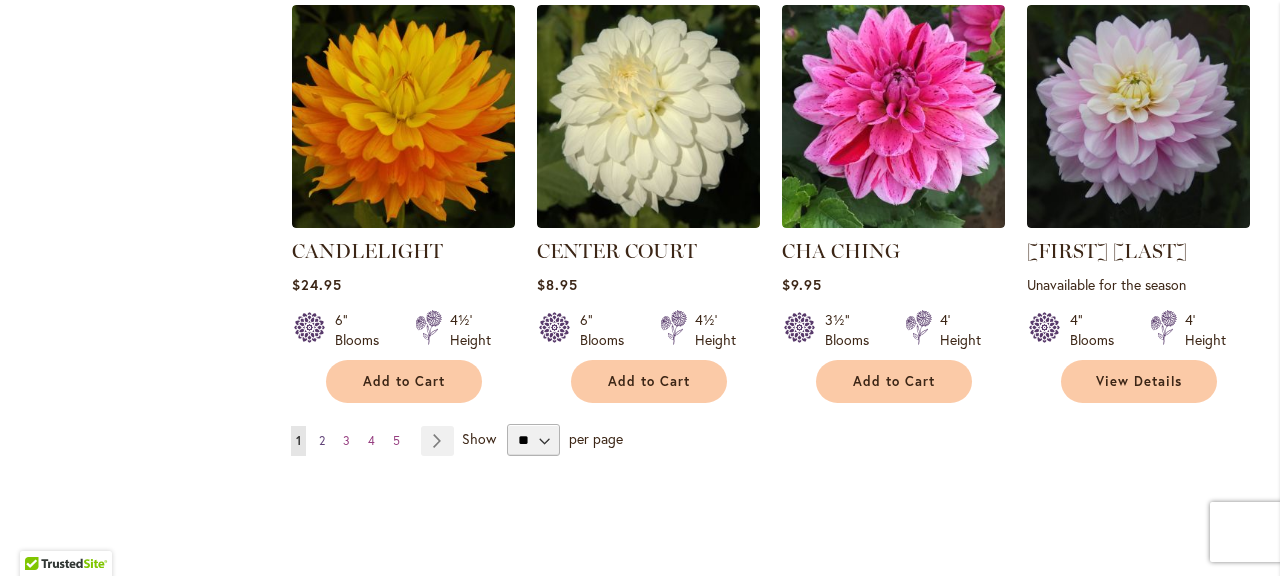 click on "2" at bounding box center (322, 440) 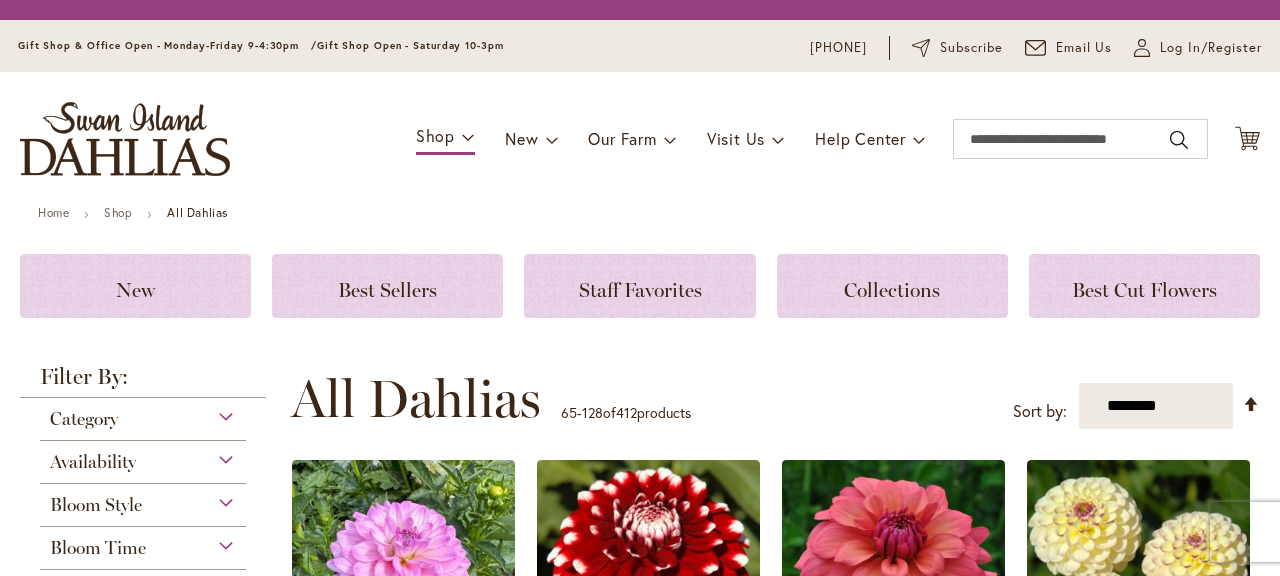 scroll, scrollTop: 0, scrollLeft: 0, axis: both 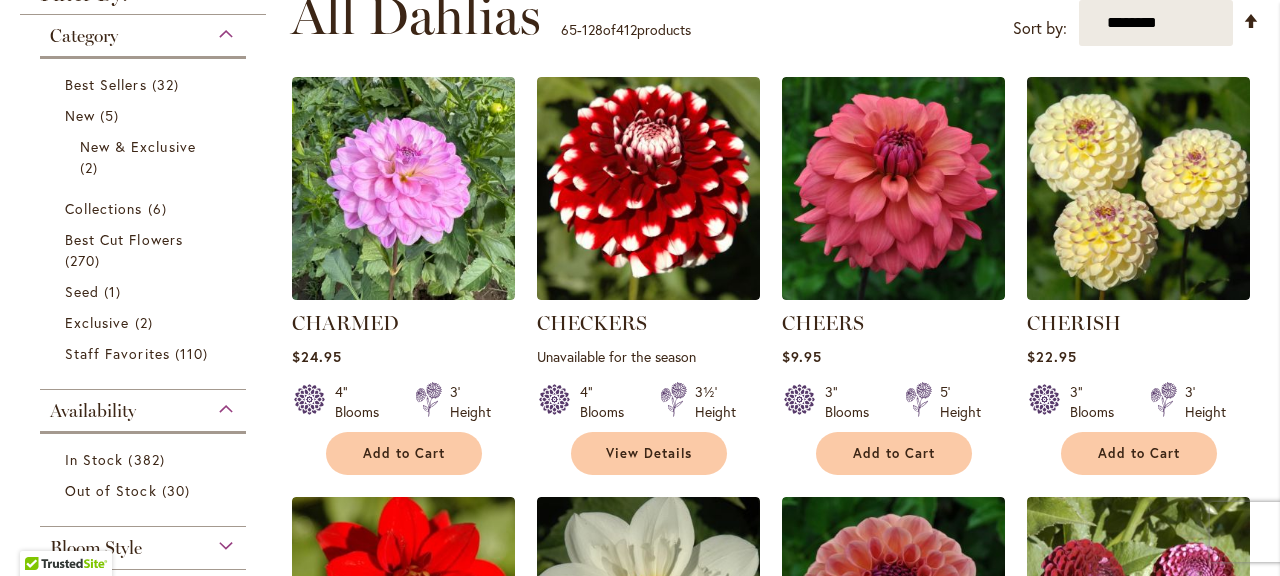 click on "**********" at bounding box center [775, 16] 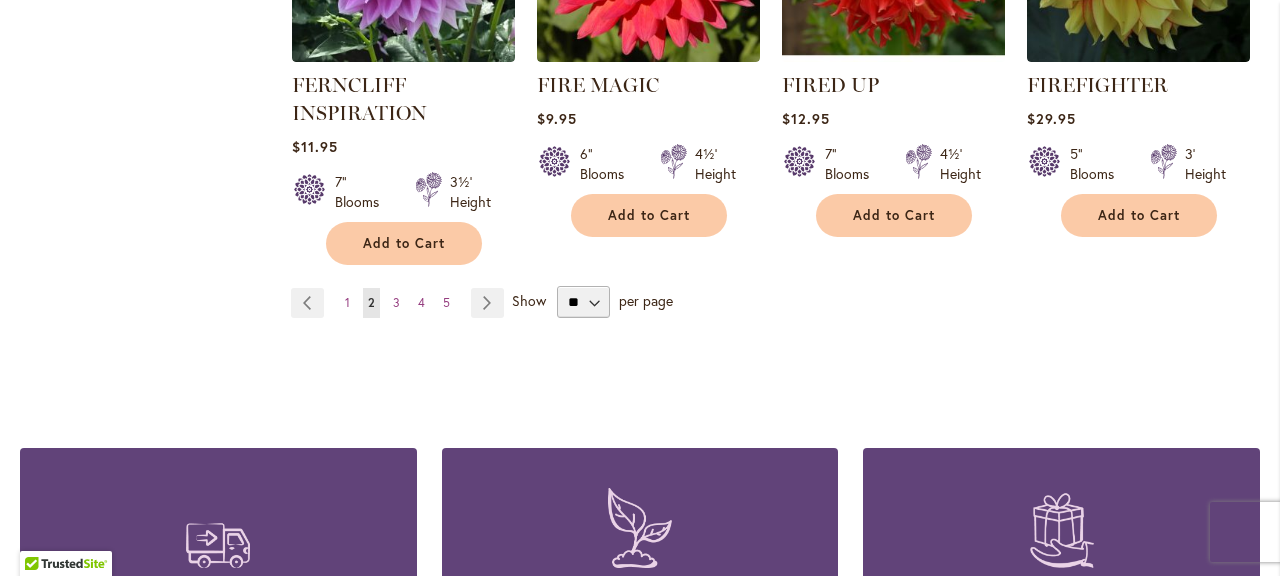 scroll, scrollTop: 7142, scrollLeft: 0, axis: vertical 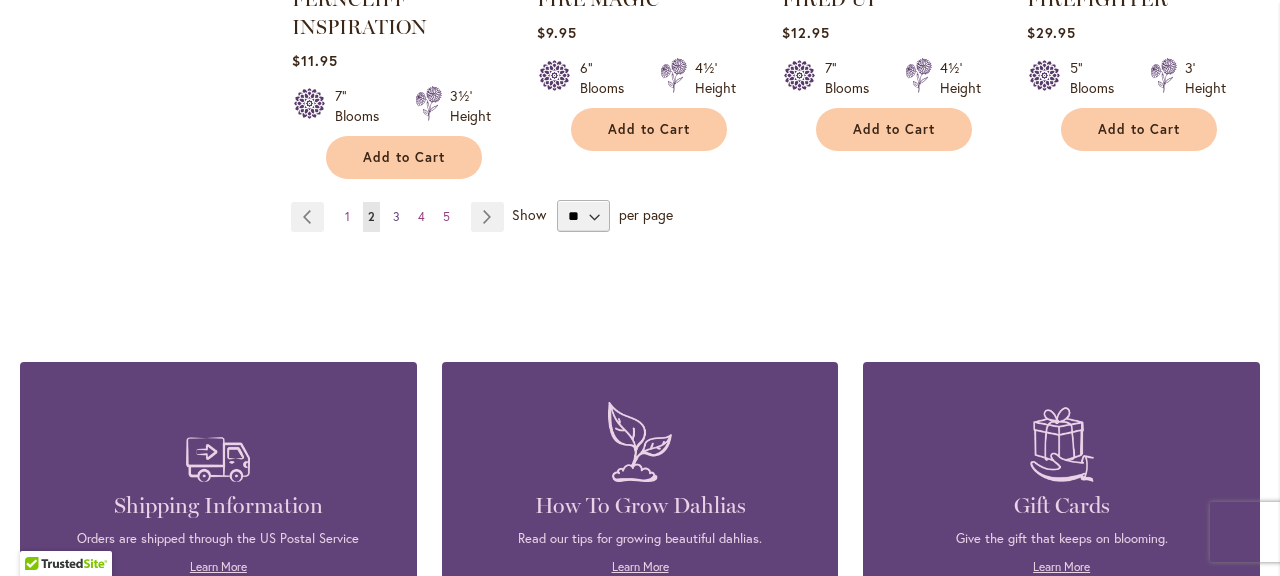 click on "3" at bounding box center (396, 216) 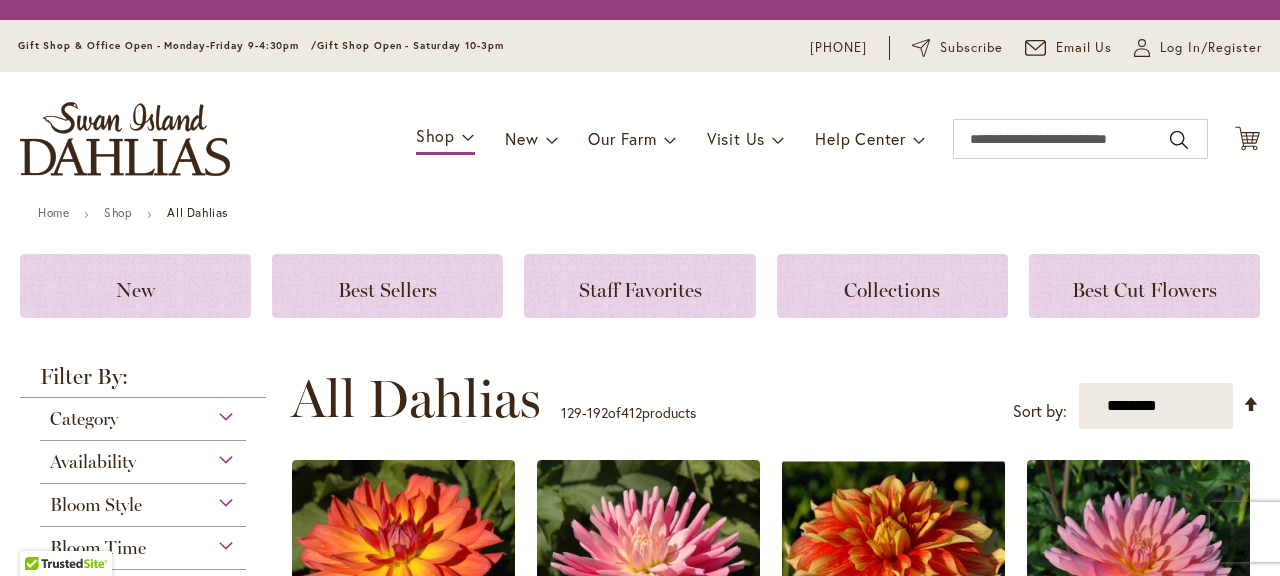 scroll, scrollTop: 0, scrollLeft: 0, axis: both 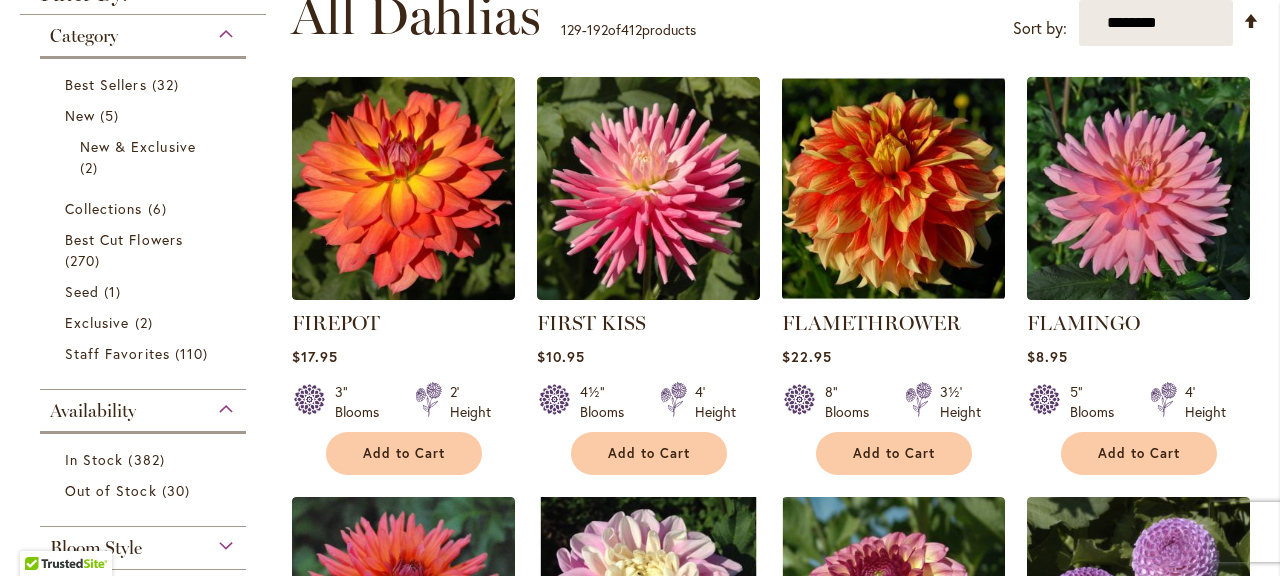 click on "**********" at bounding box center [775, 3473] 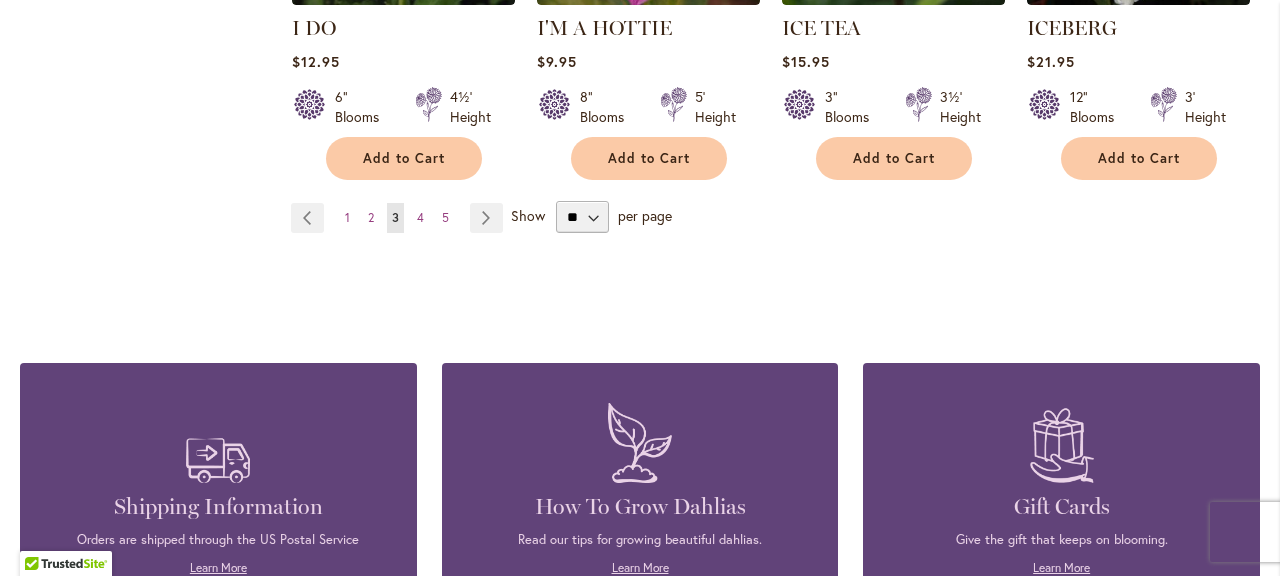 scroll, scrollTop: 7182, scrollLeft: 0, axis: vertical 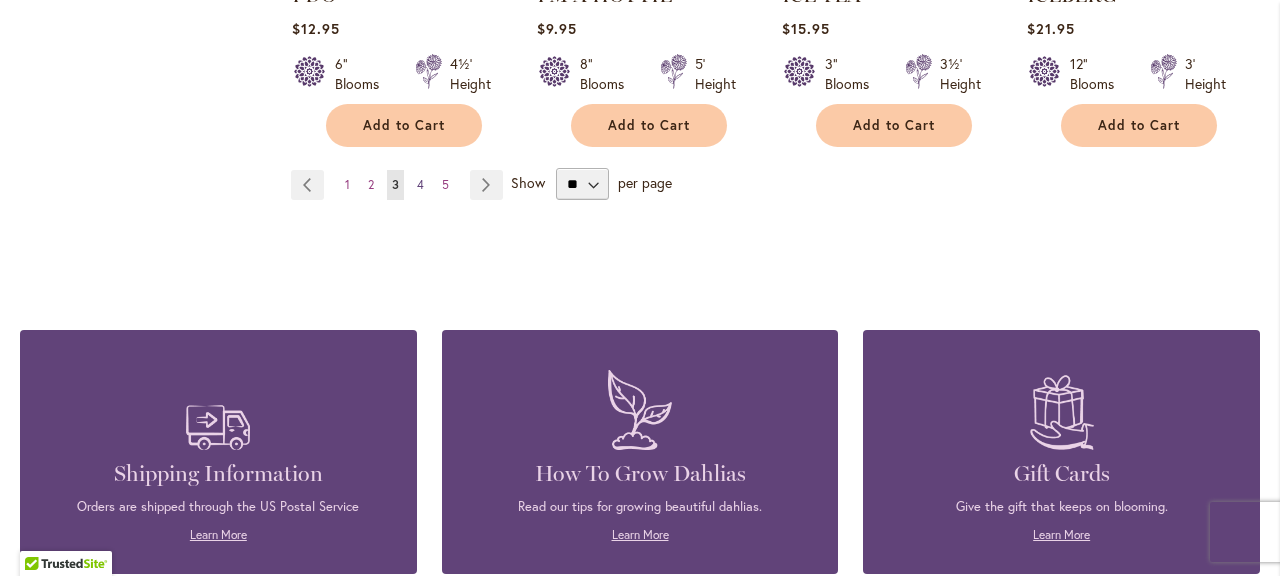 click on "4" at bounding box center [420, 184] 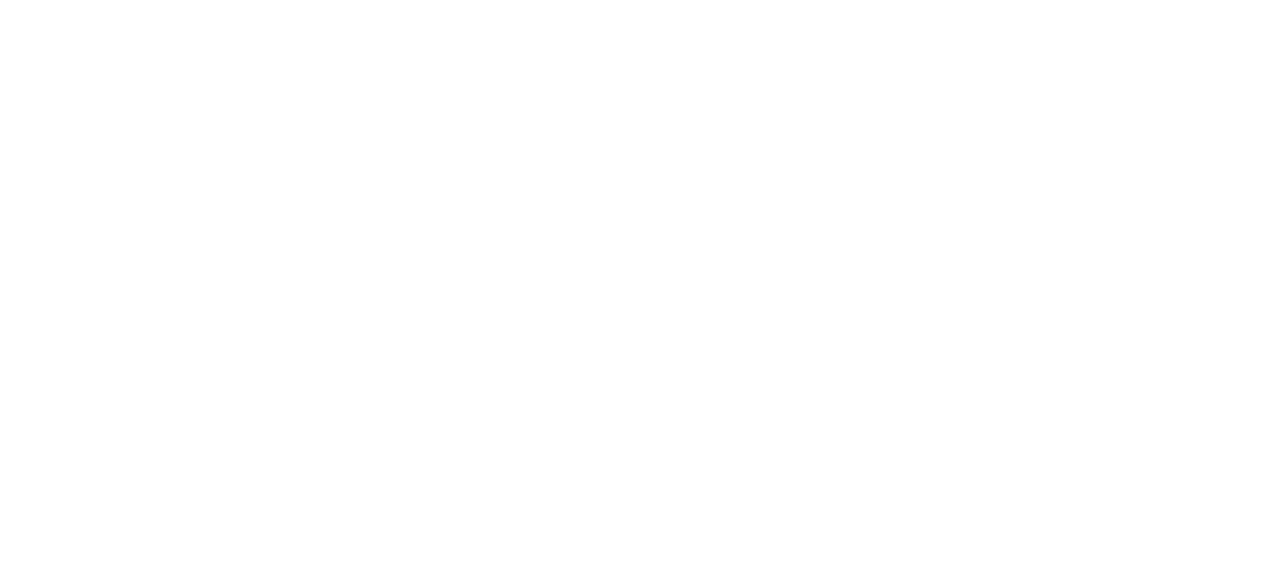 scroll, scrollTop: 0, scrollLeft: 0, axis: both 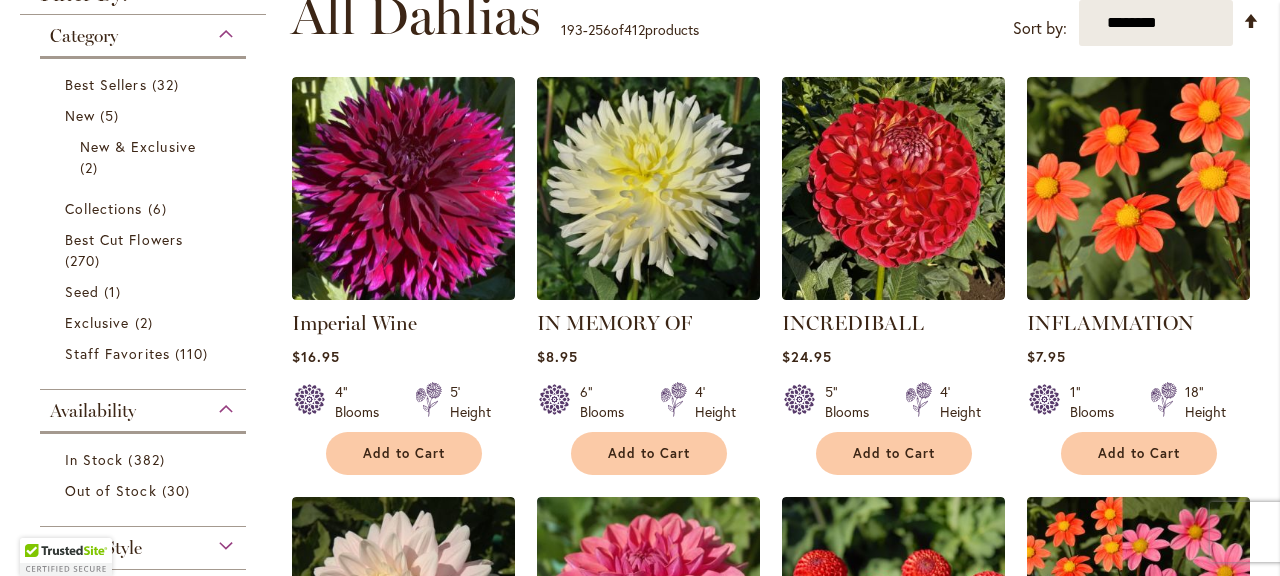 click on "193 - 256  of  412  products" at bounding box center [630, 30] 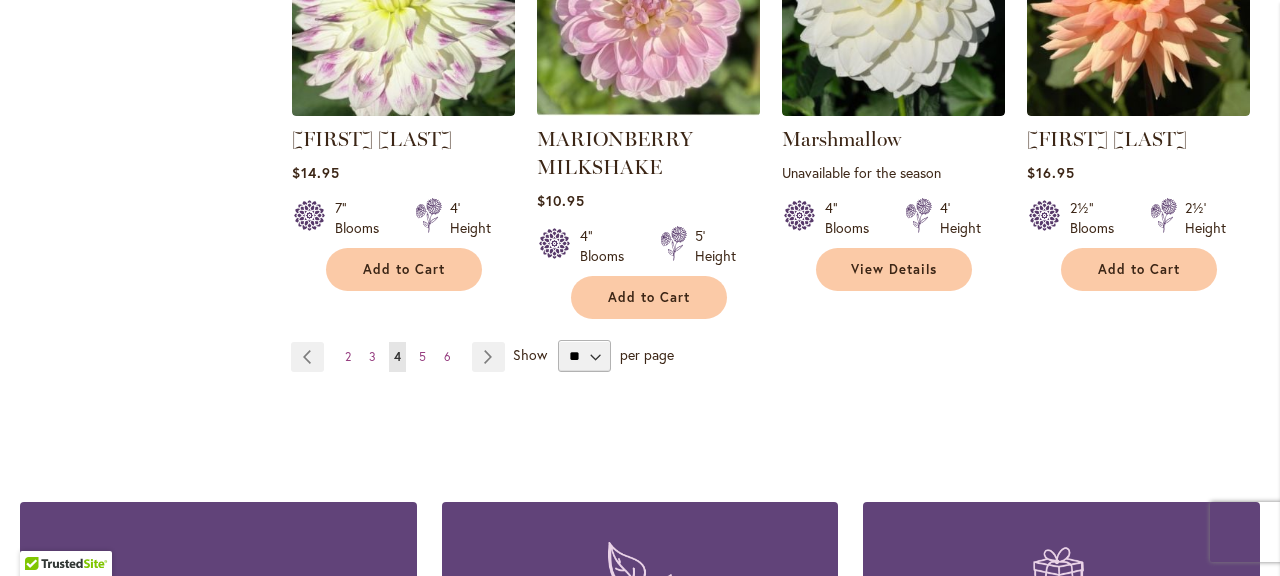 scroll, scrollTop: 6982, scrollLeft: 0, axis: vertical 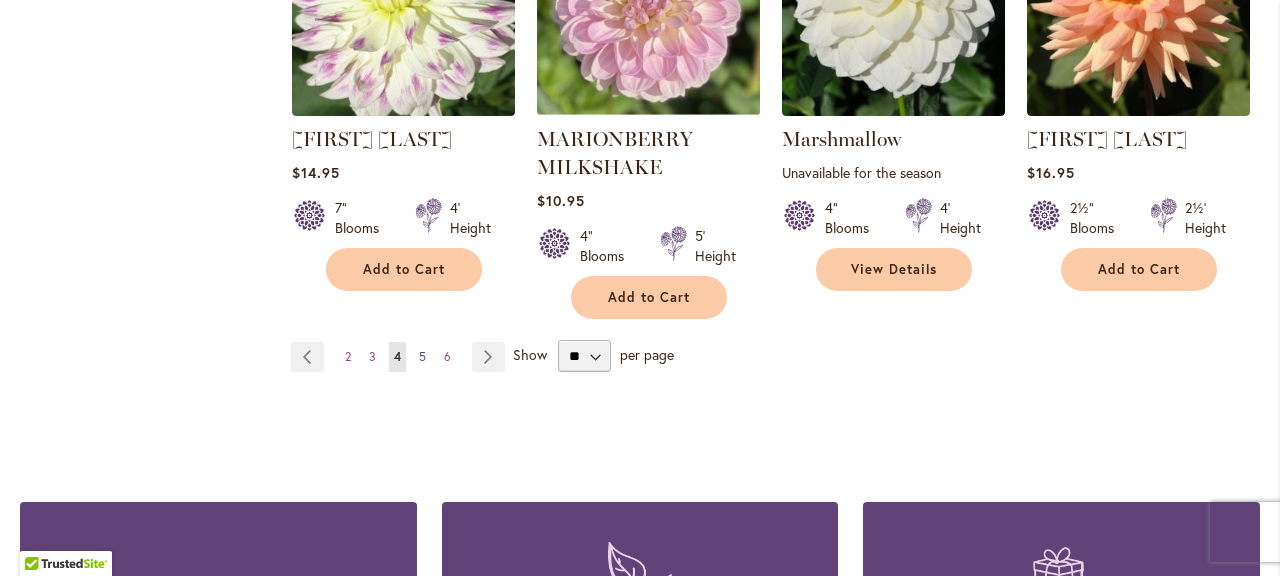 click on "Page
5" at bounding box center (422, 357) 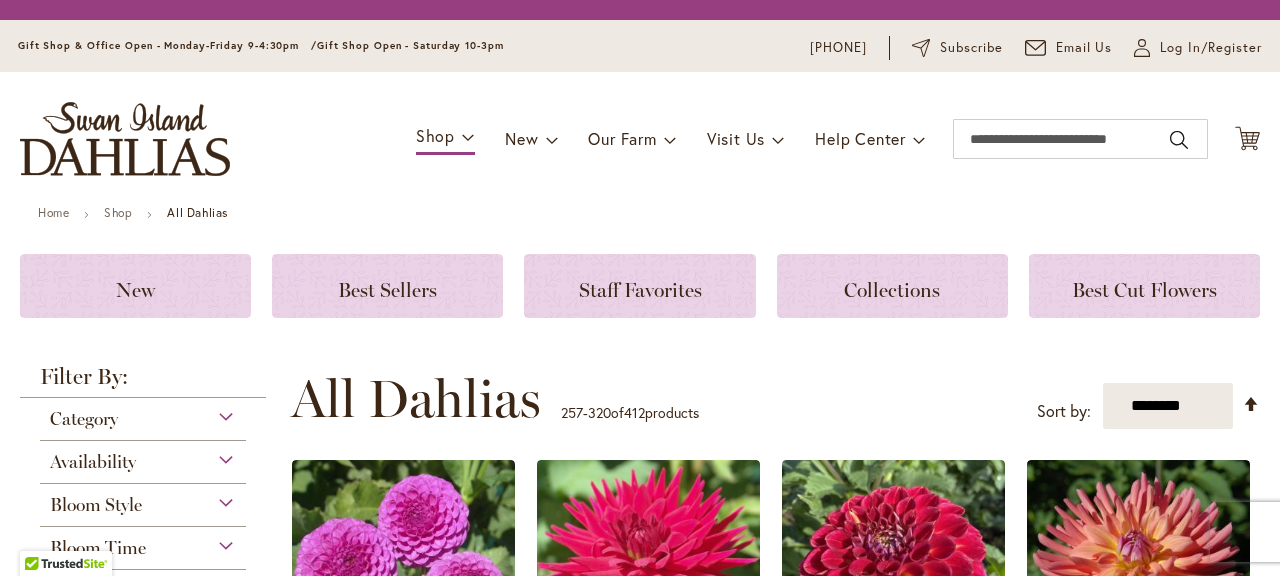 scroll, scrollTop: 0, scrollLeft: 0, axis: both 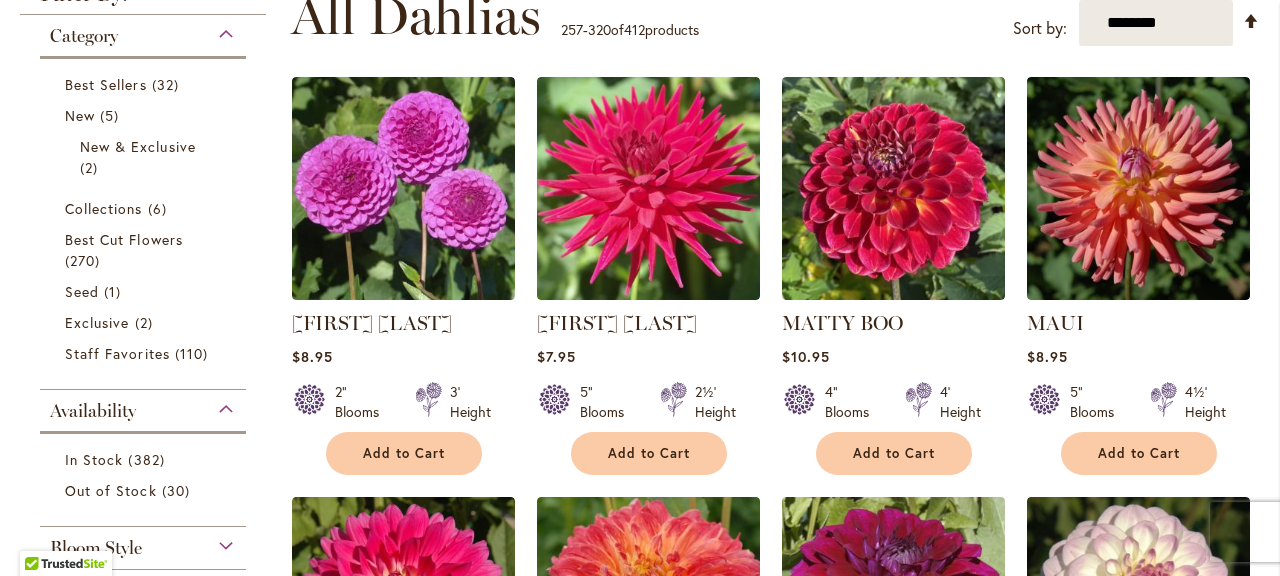 click on "**********" at bounding box center (775, 3463) 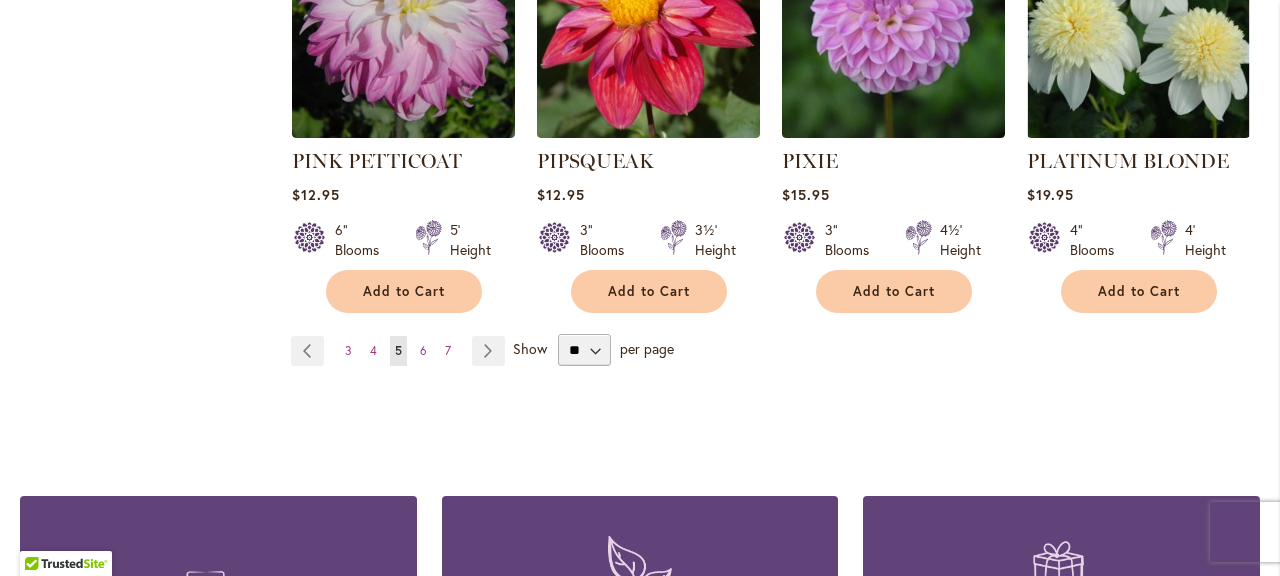 scroll, scrollTop: 7062, scrollLeft: 0, axis: vertical 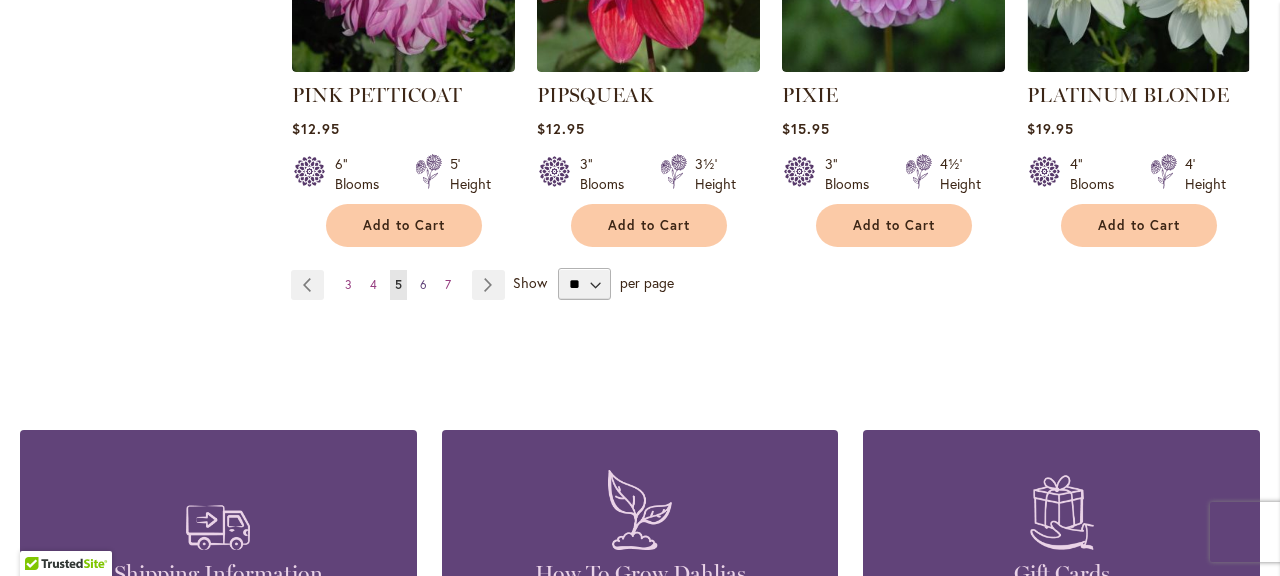 click on "Page
6" at bounding box center [423, 285] 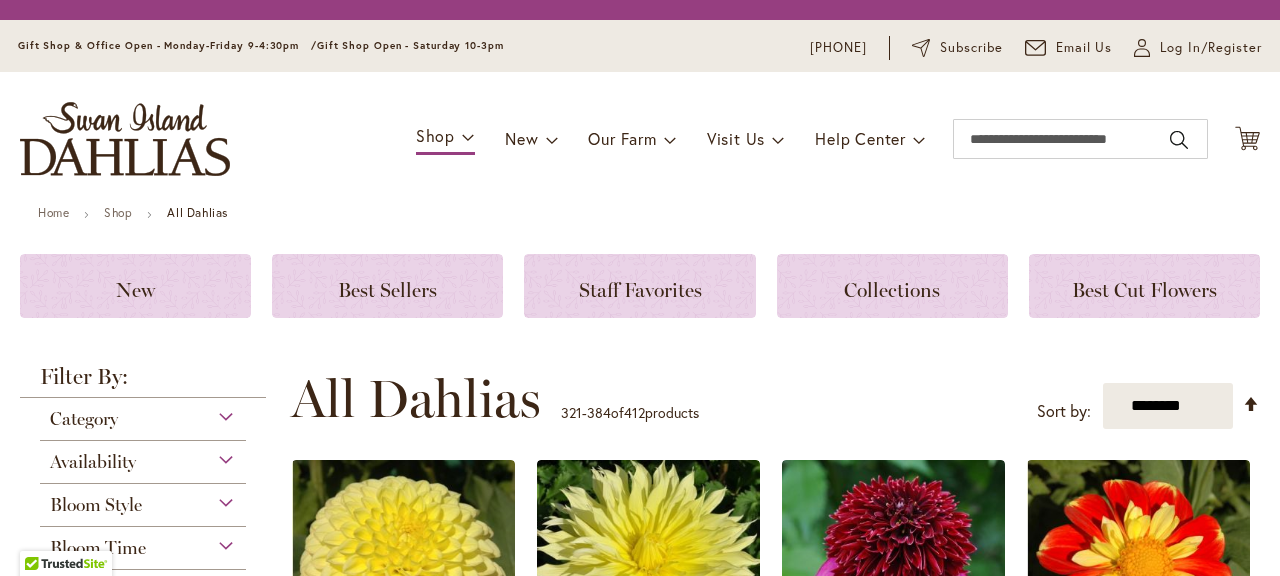 scroll, scrollTop: 0, scrollLeft: 0, axis: both 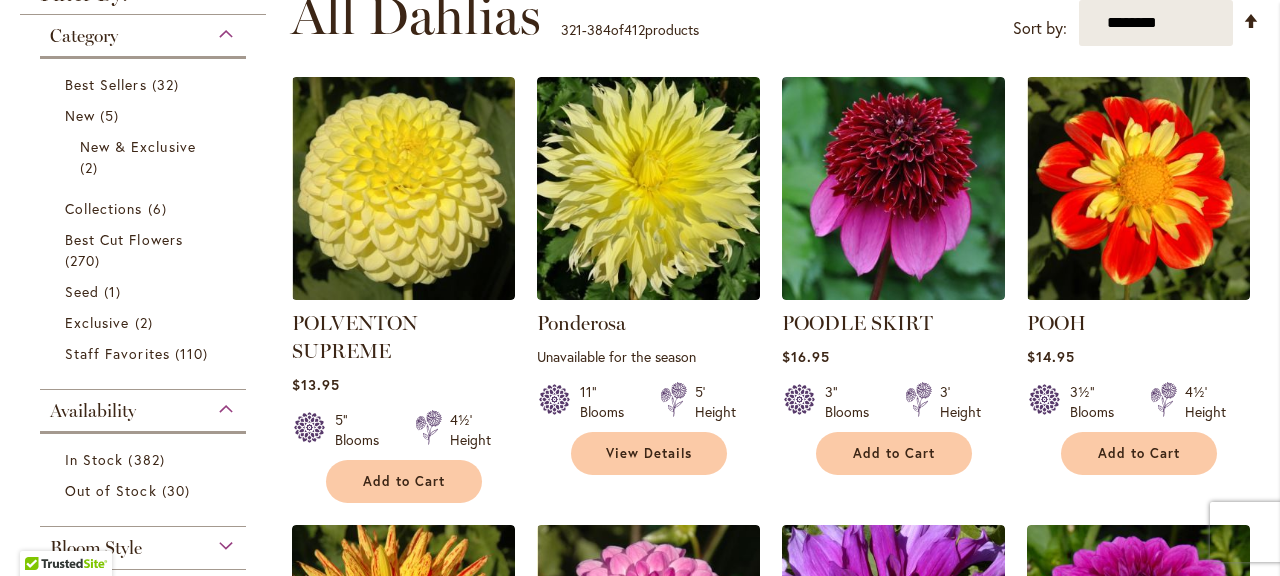 click on "**********" at bounding box center [775, 3435] 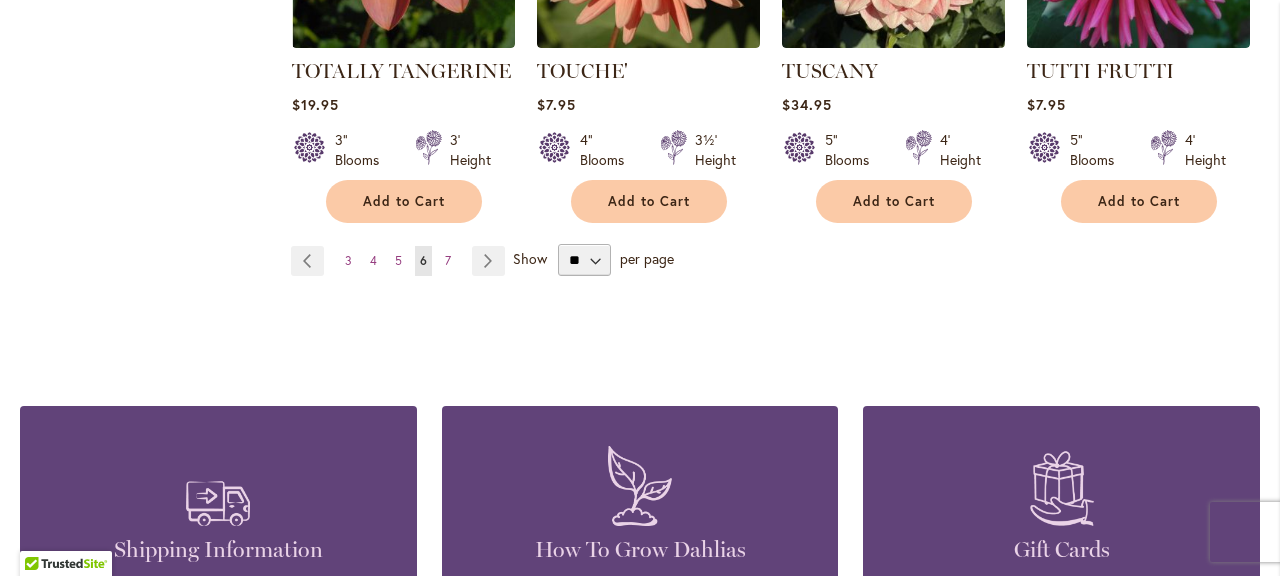 scroll, scrollTop: 7062, scrollLeft: 0, axis: vertical 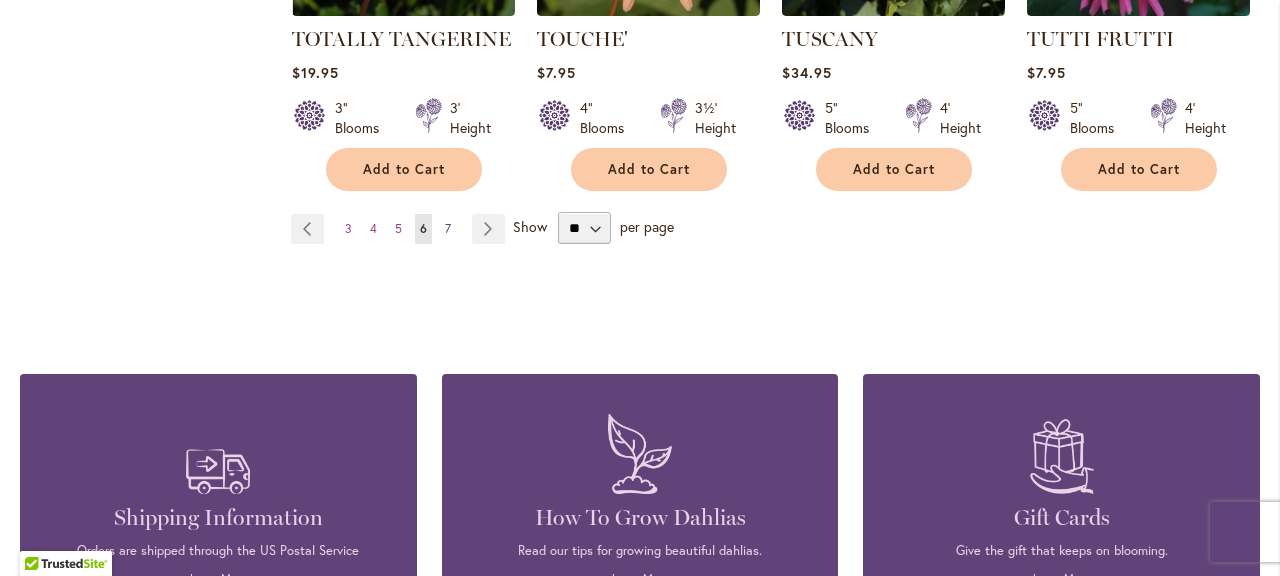 click on "7" at bounding box center [448, 228] 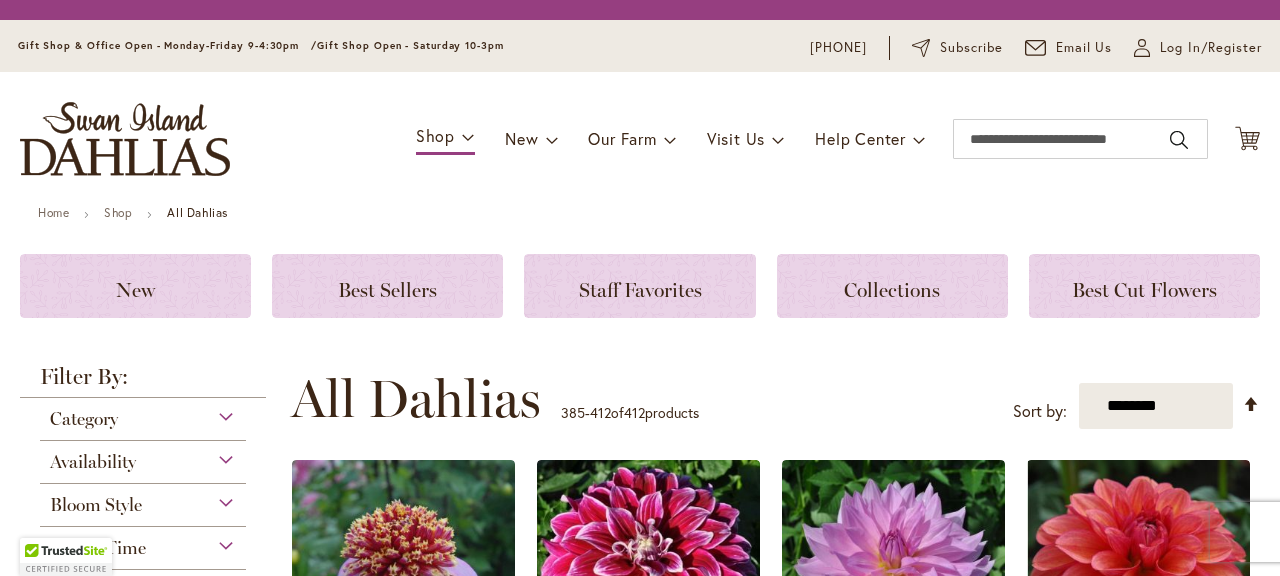 scroll, scrollTop: 0, scrollLeft: 0, axis: both 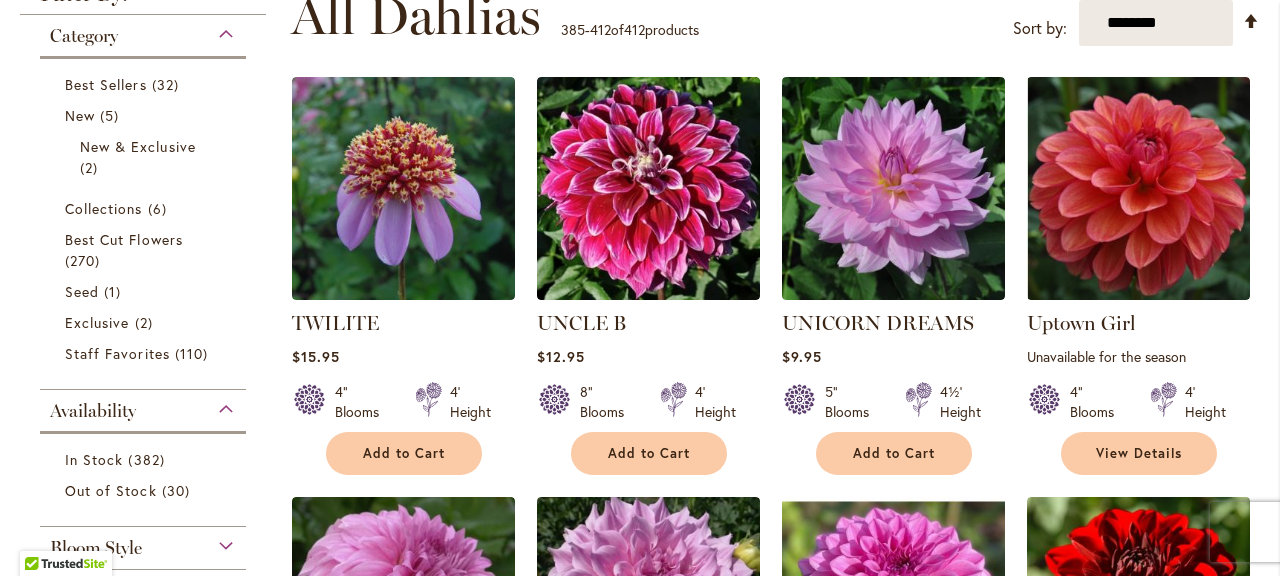 click on "**********" at bounding box center (775, 1517) 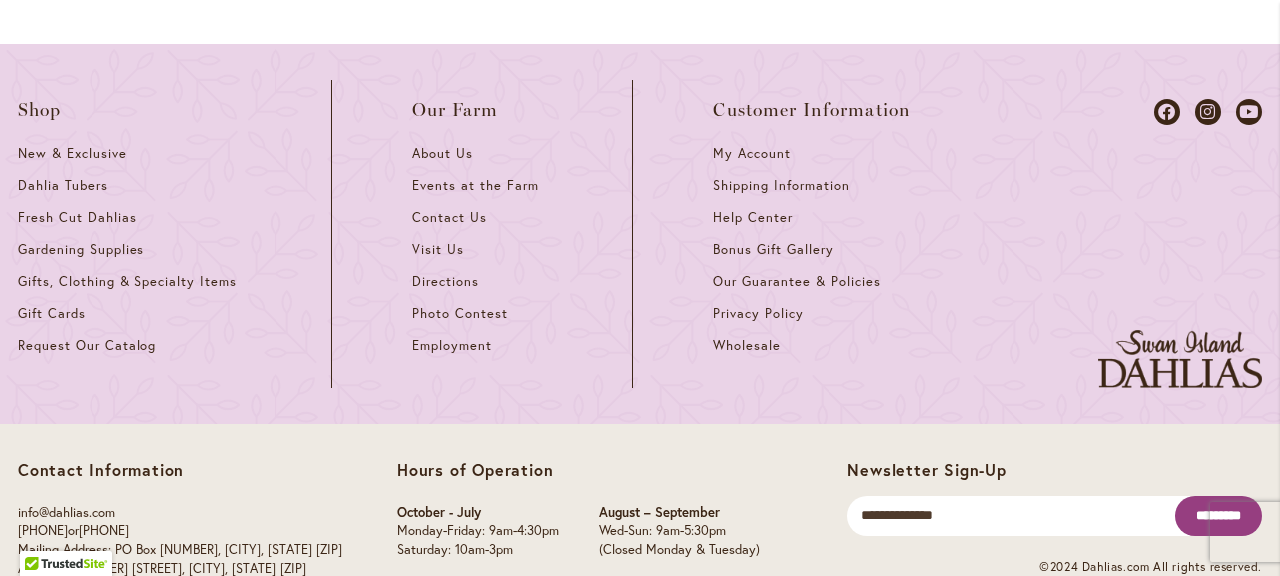 scroll, scrollTop: 3780, scrollLeft: 0, axis: vertical 